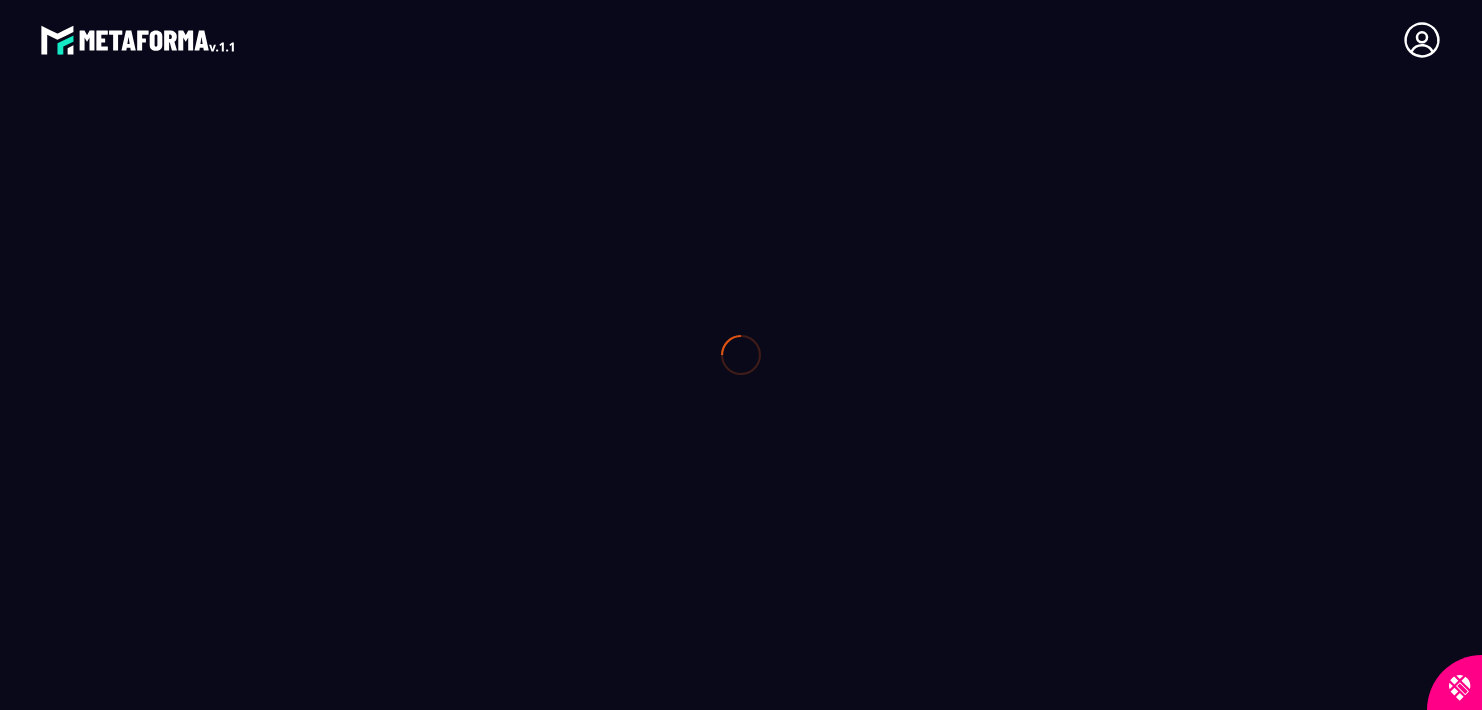scroll, scrollTop: 0, scrollLeft: 0, axis: both 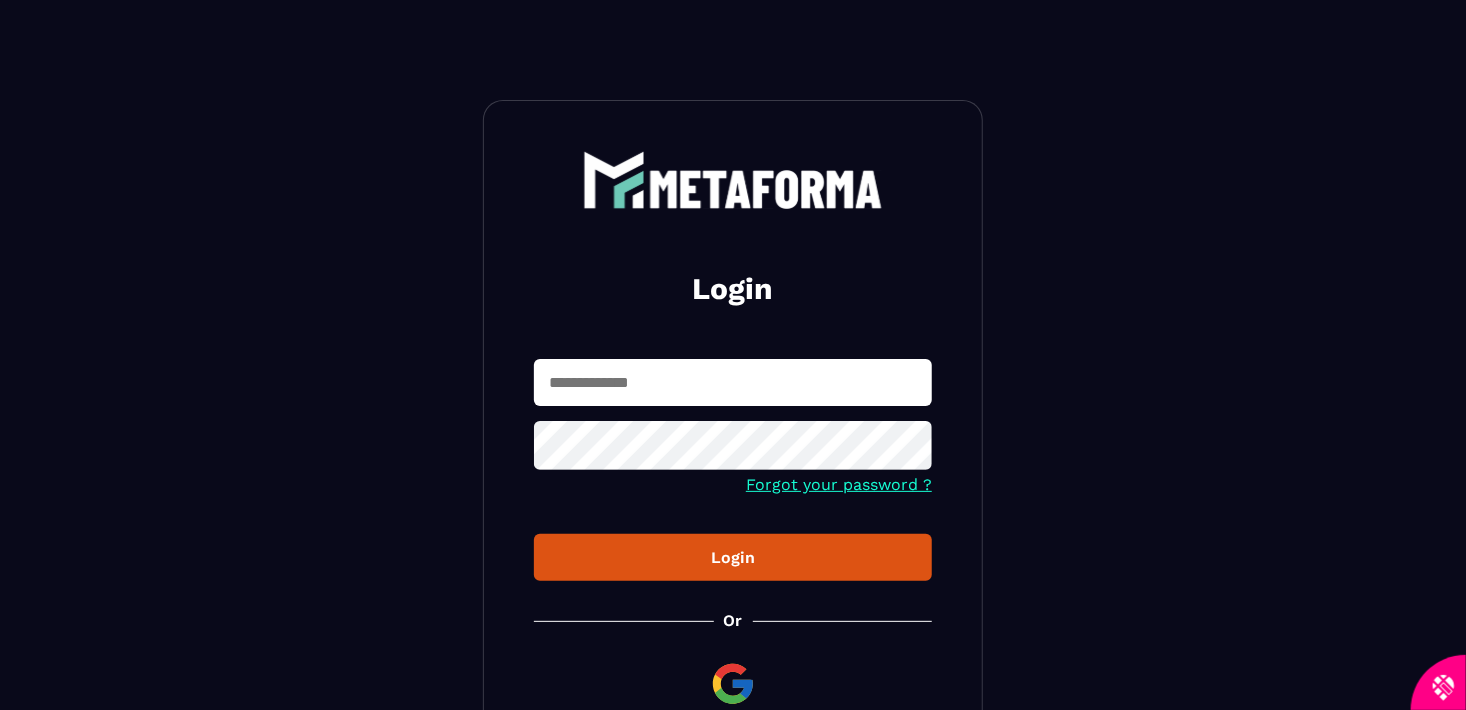 type on "**********" 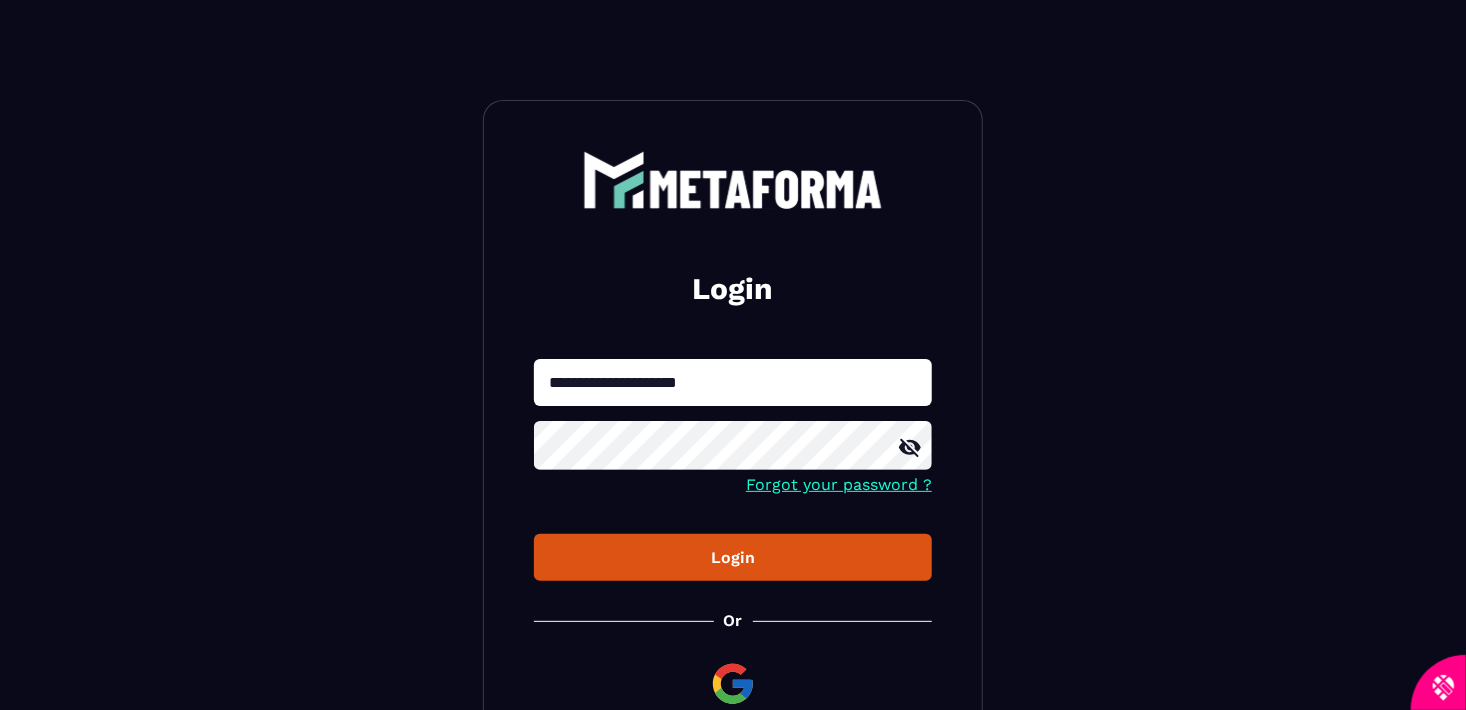 click on "Login" at bounding box center (733, 557) 